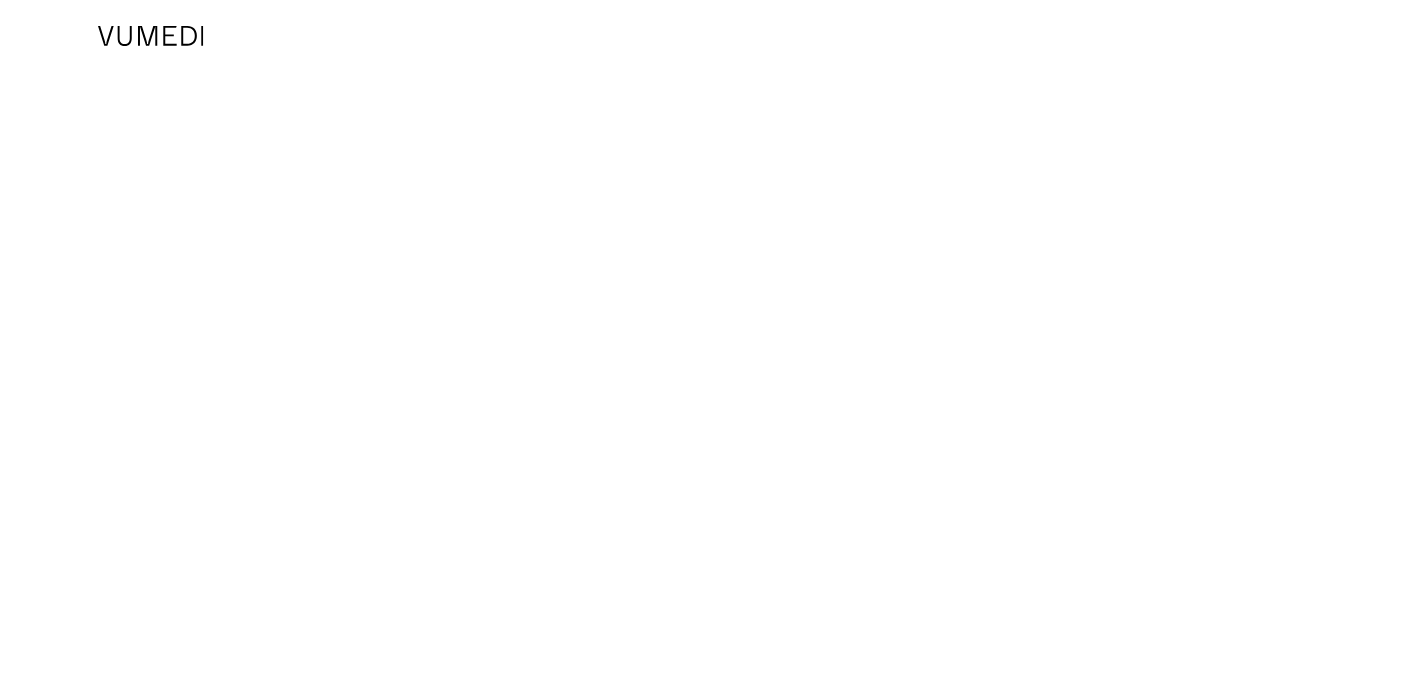 scroll, scrollTop: 0, scrollLeft: 0, axis: both 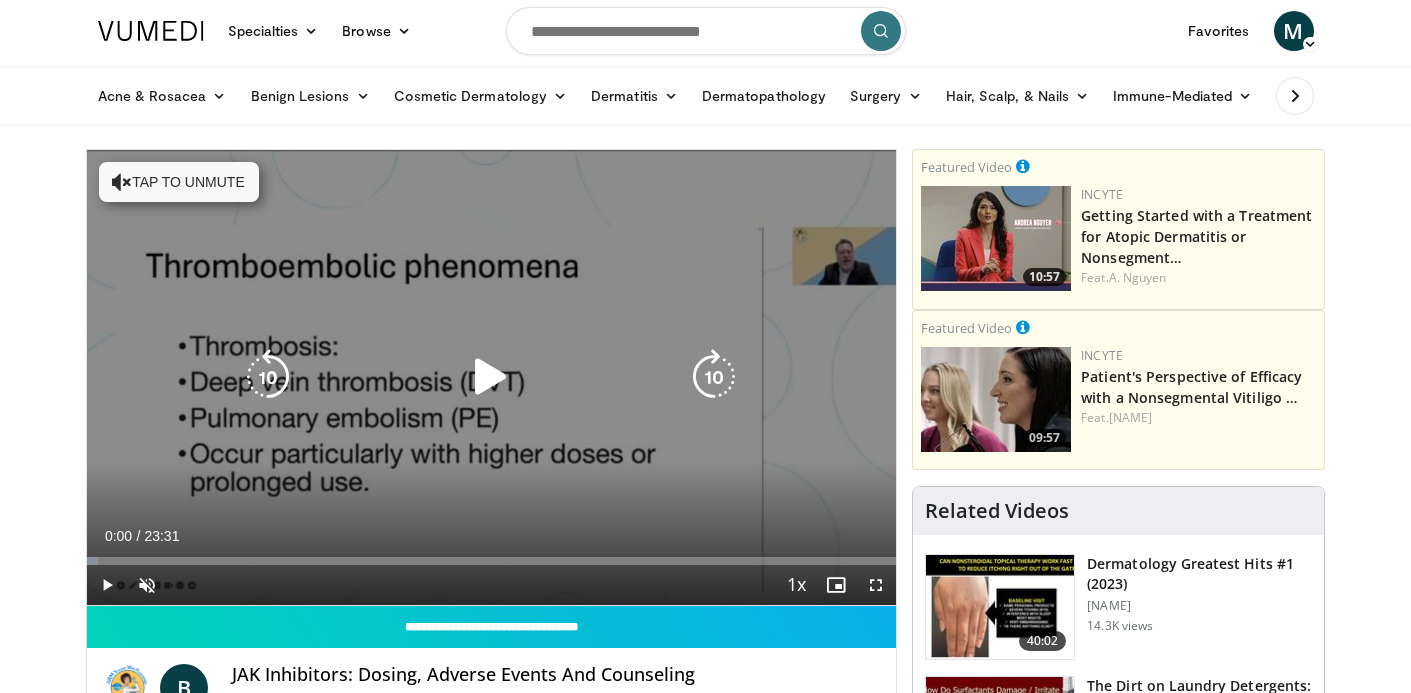 click on "10 seconds
Tap to unmute" at bounding box center (492, 377) 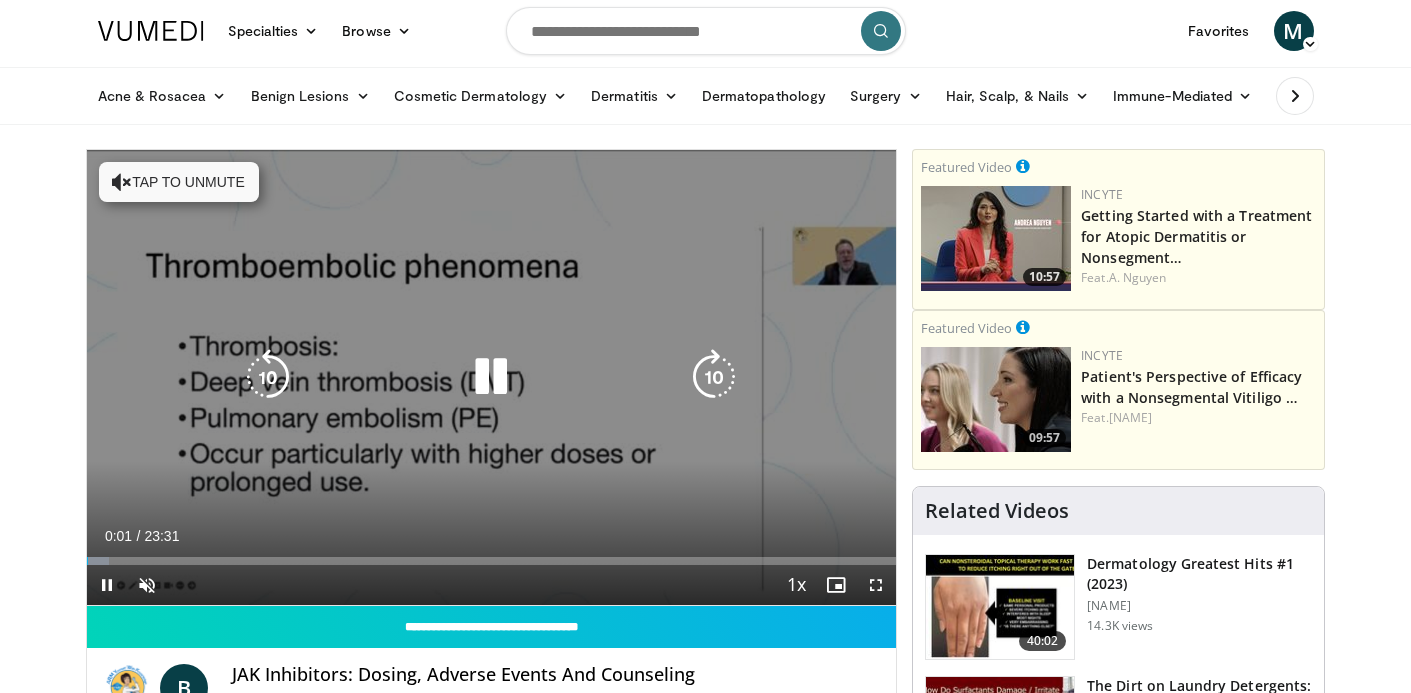 click on "Tap to unmute" at bounding box center [179, 182] 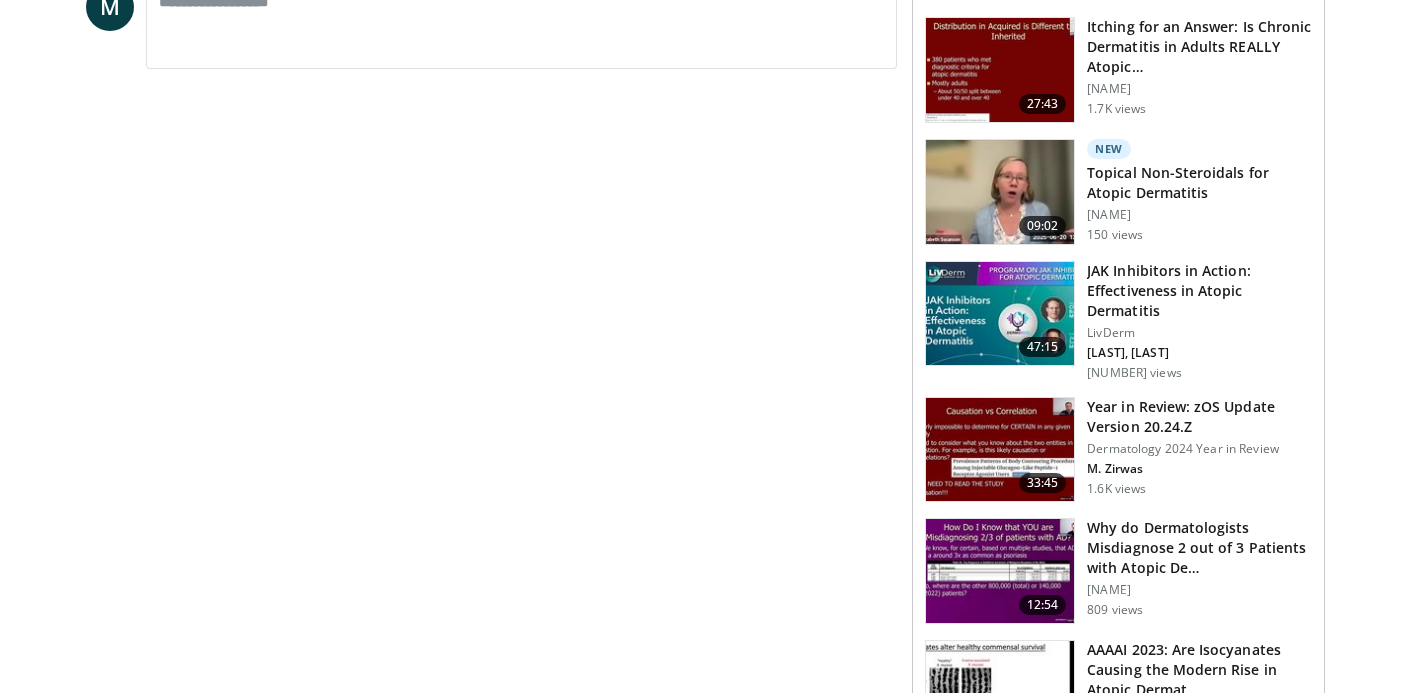 scroll, scrollTop: 0, scrollLeft: 0, axis: both 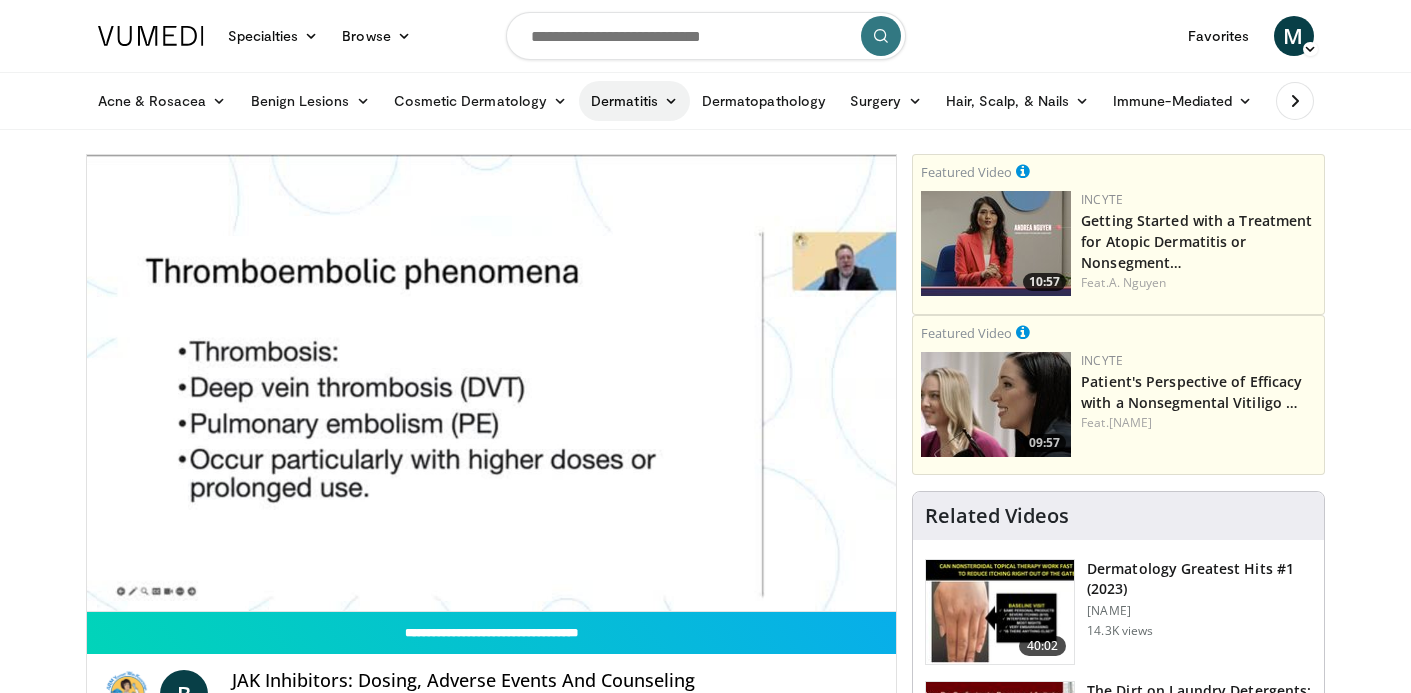 click on "Dermatitis" at bounding box center (634, 101) 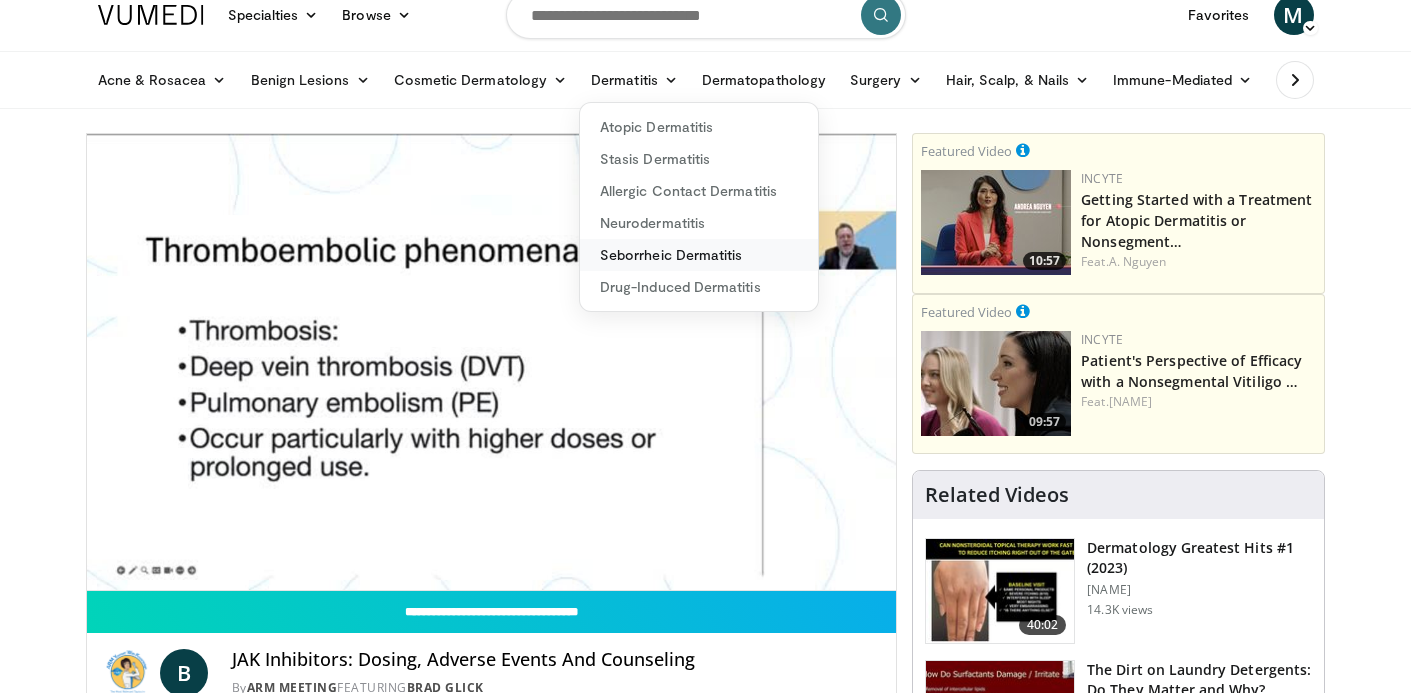 scroll, scrollTop: 11, scrollLeft: 0, axis: vertical 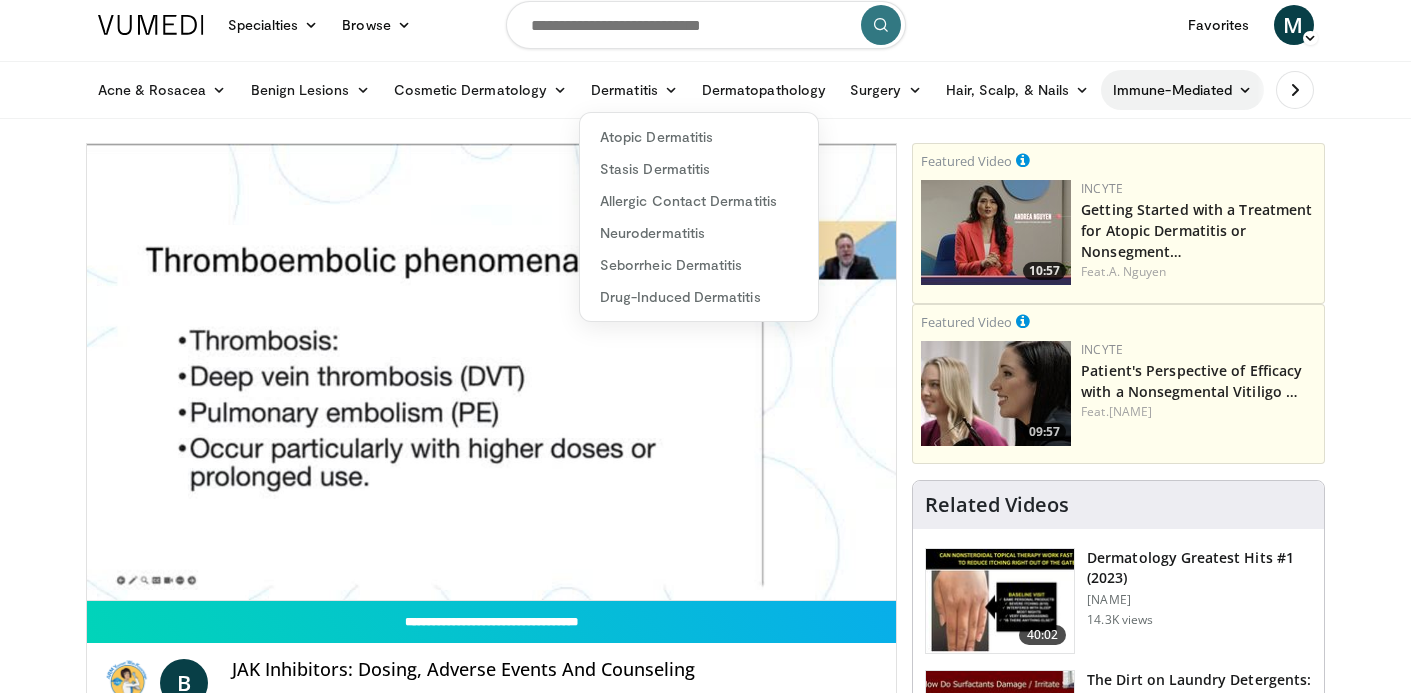 click on "Immune-Mediated" at bounding box center [1182, 90] 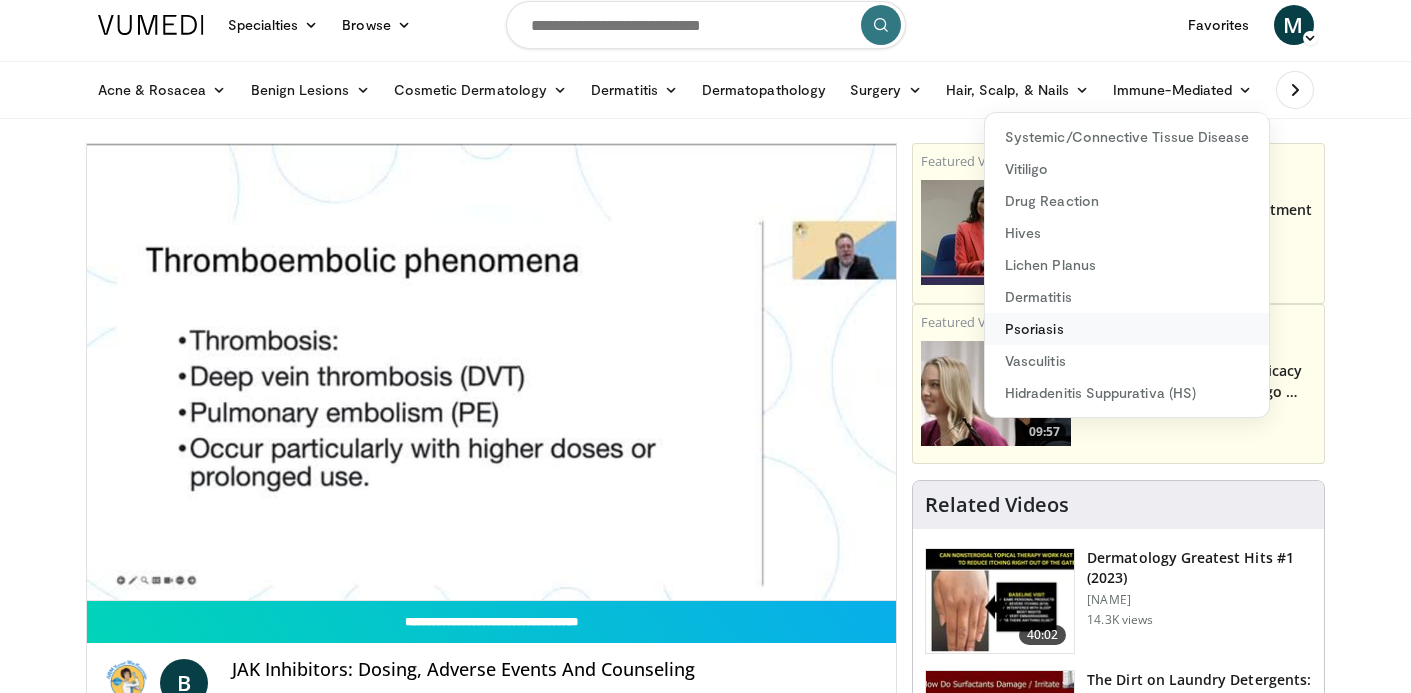 click on "Psoriasis" at bounding box center (1127, 329) 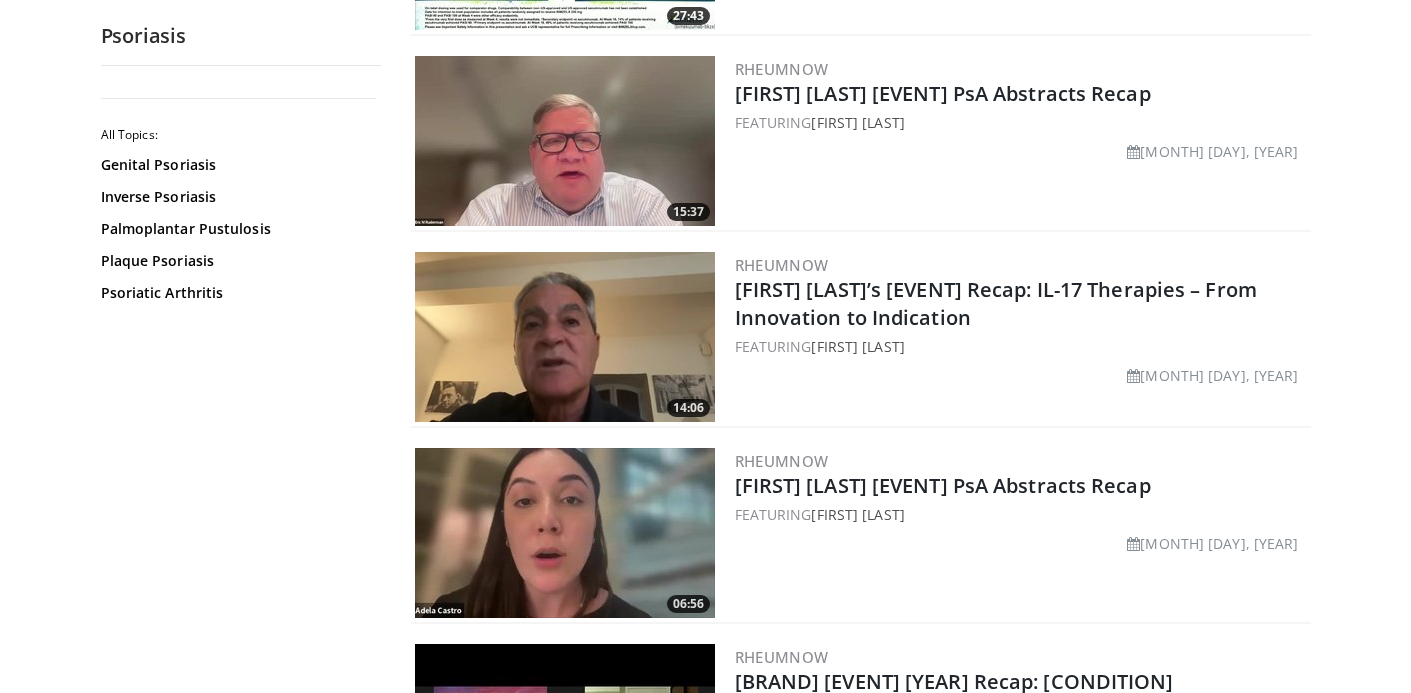 scroll, scrollTop: 769, scrollLeft: 0, axis: vertical 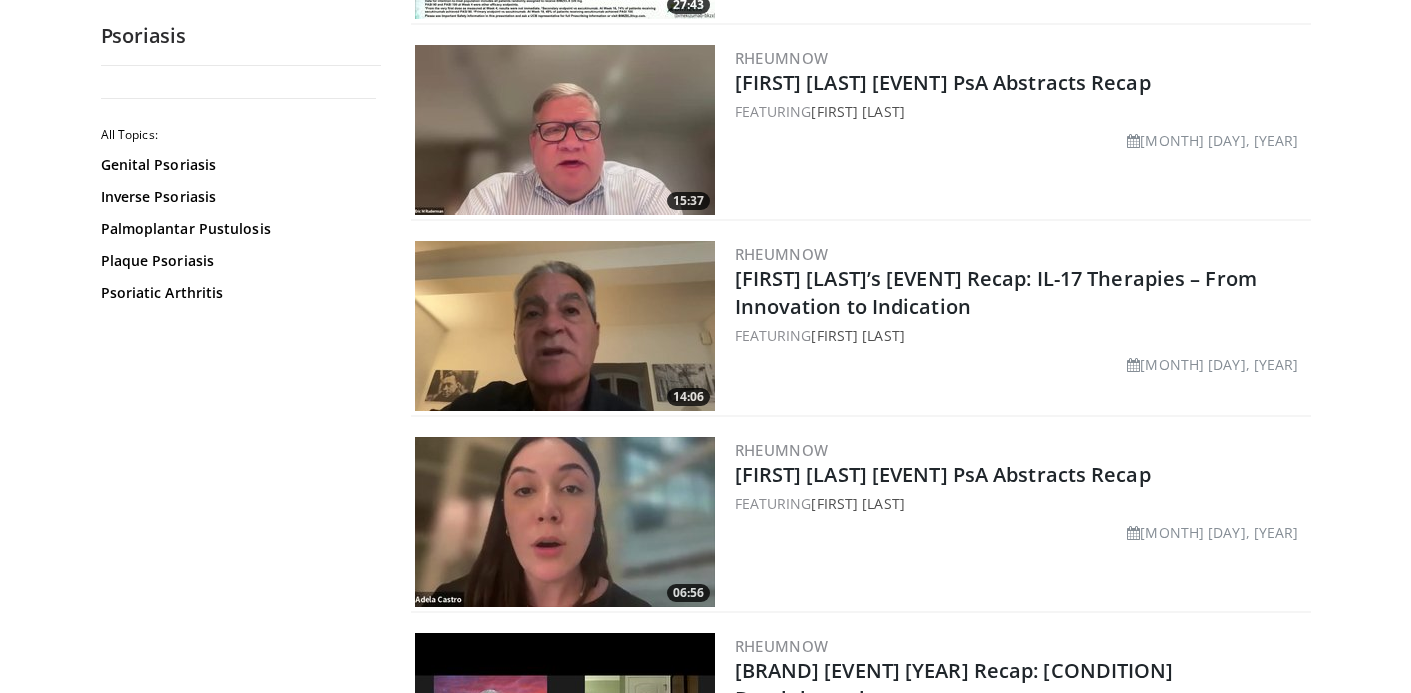 click at bounding box center (565, 326) 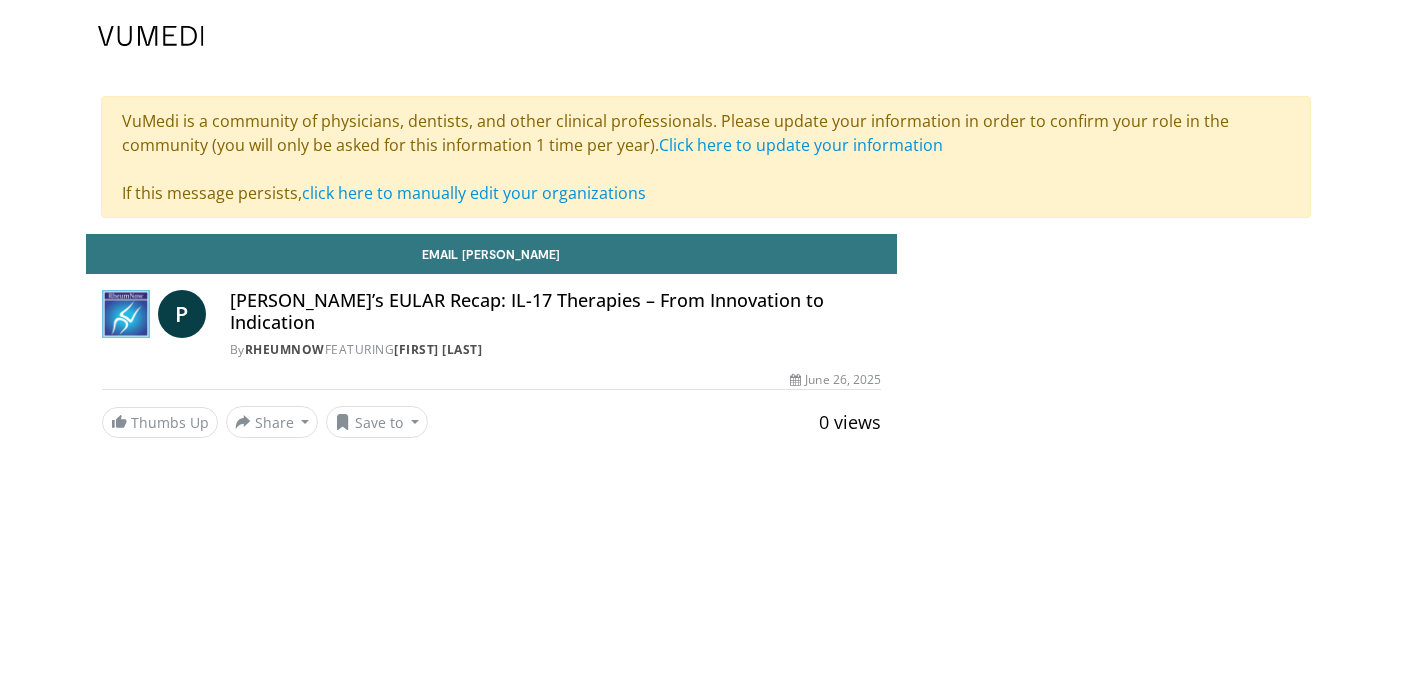 scroll, scrollTop: 0, scrollLeft: 0, axis: both 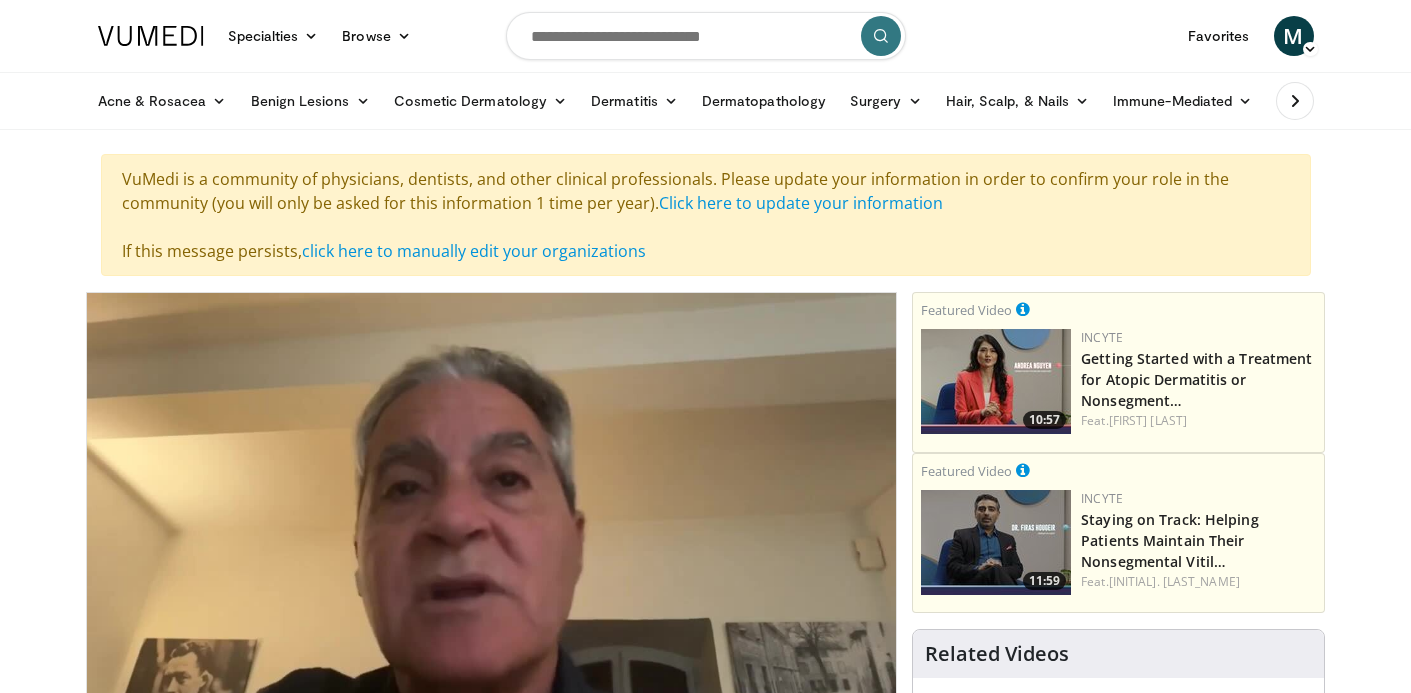 click at bounding box center [1295, 101] 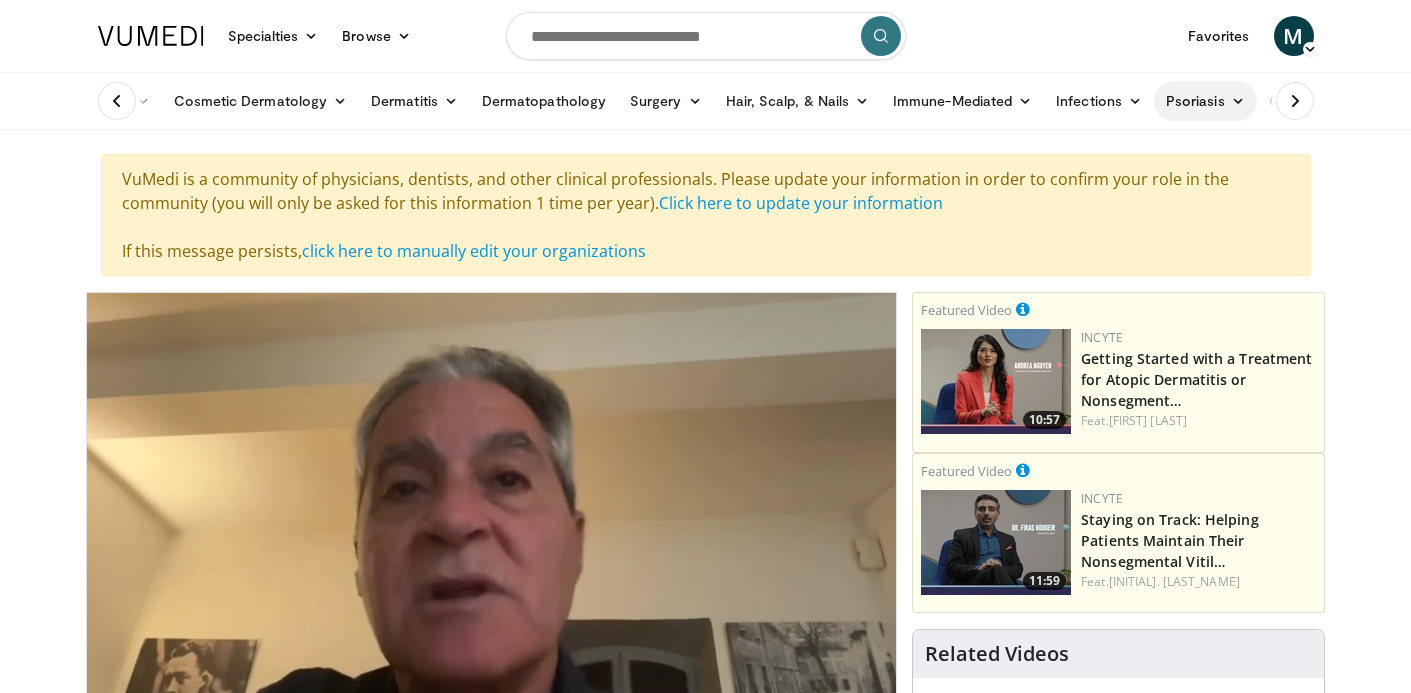 click on "Psoriasis" at bounding box center (1205, 101) 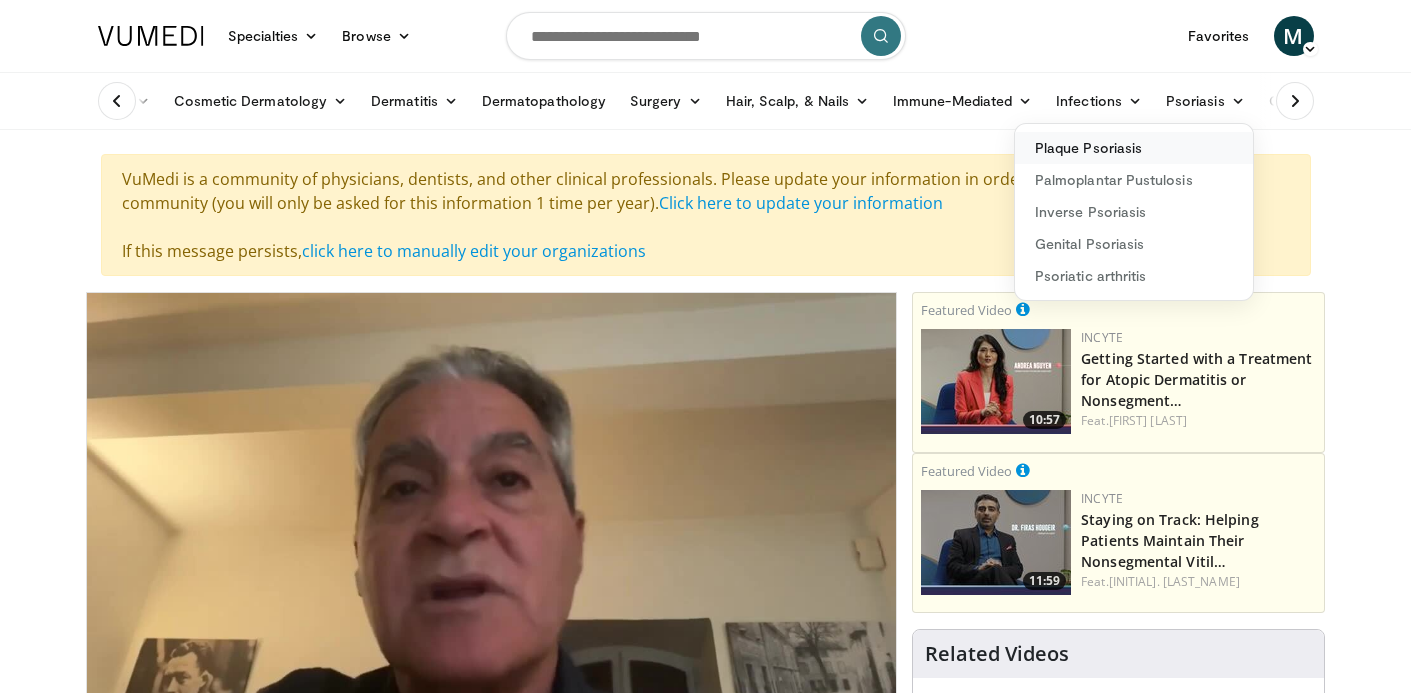 click on "Plaque Psoriasis" at bounding box center [1134, 148] 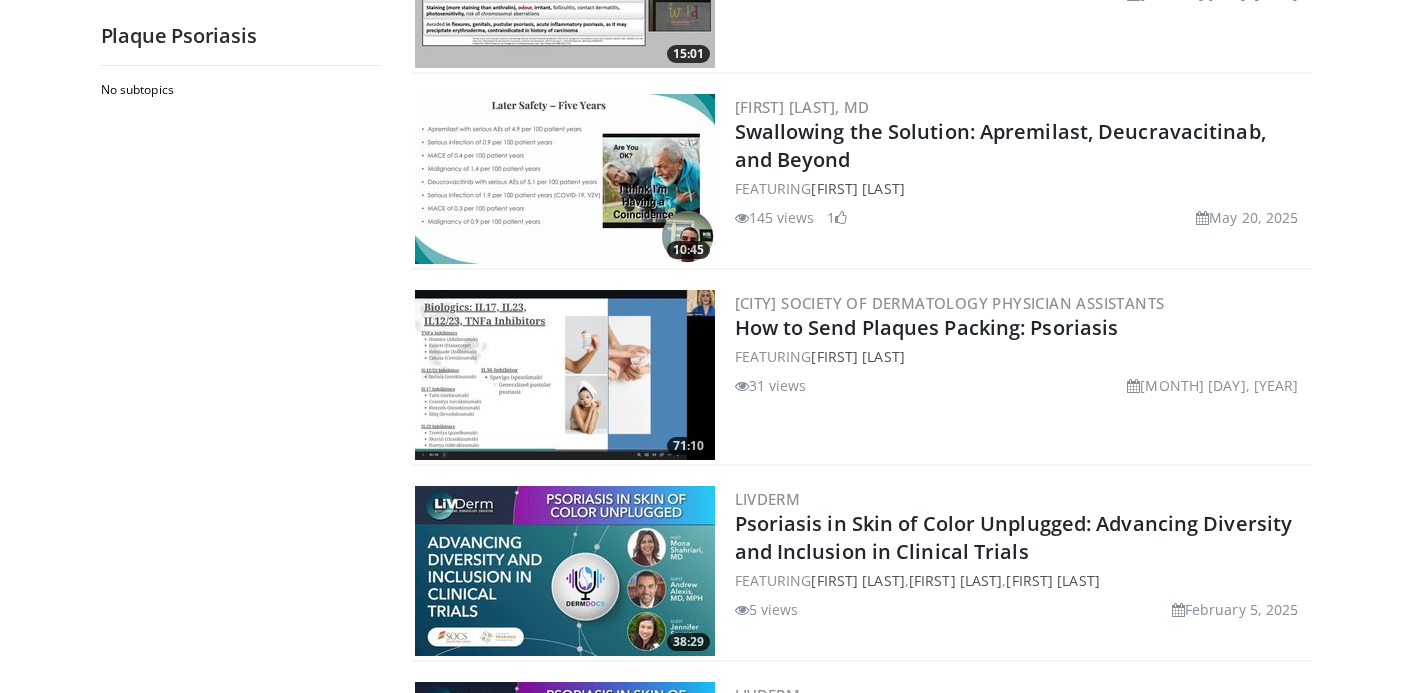 scroll, scrollTop: 1311, scrollLeft: 0, axis: vertical 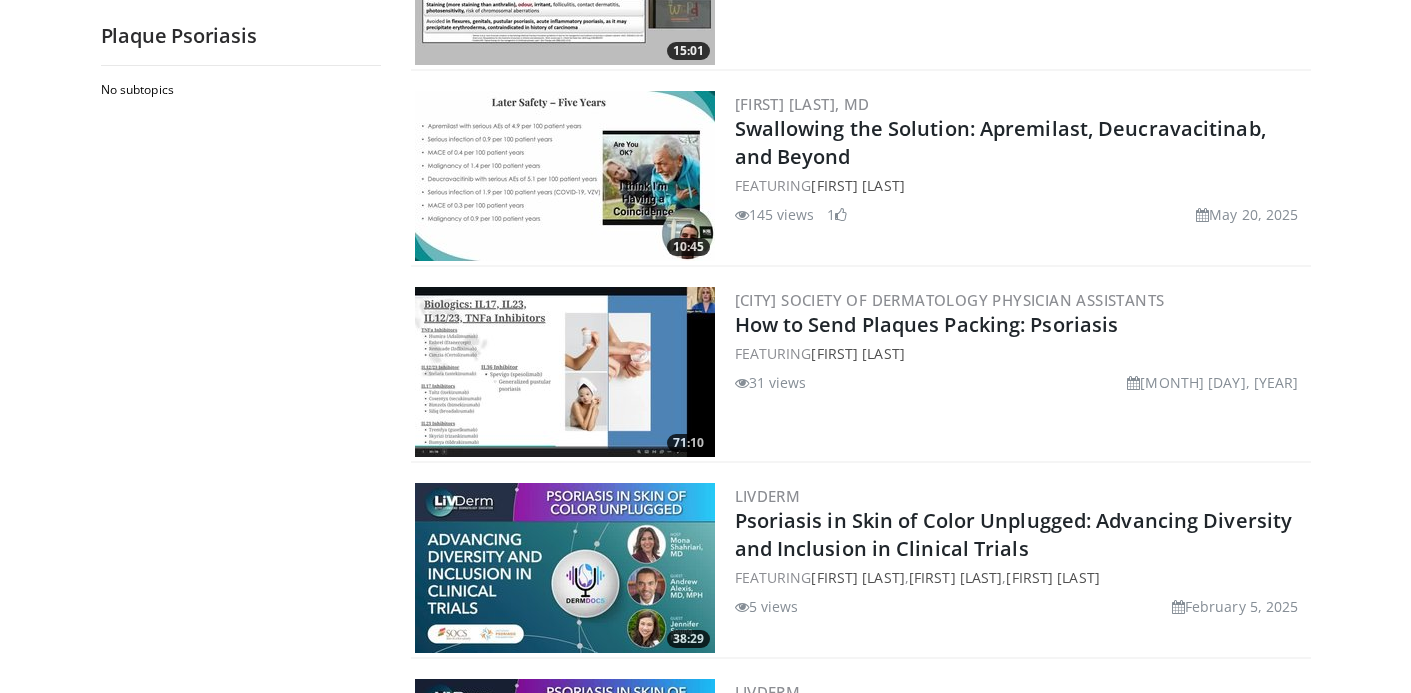click at bounding box center (565, 372) 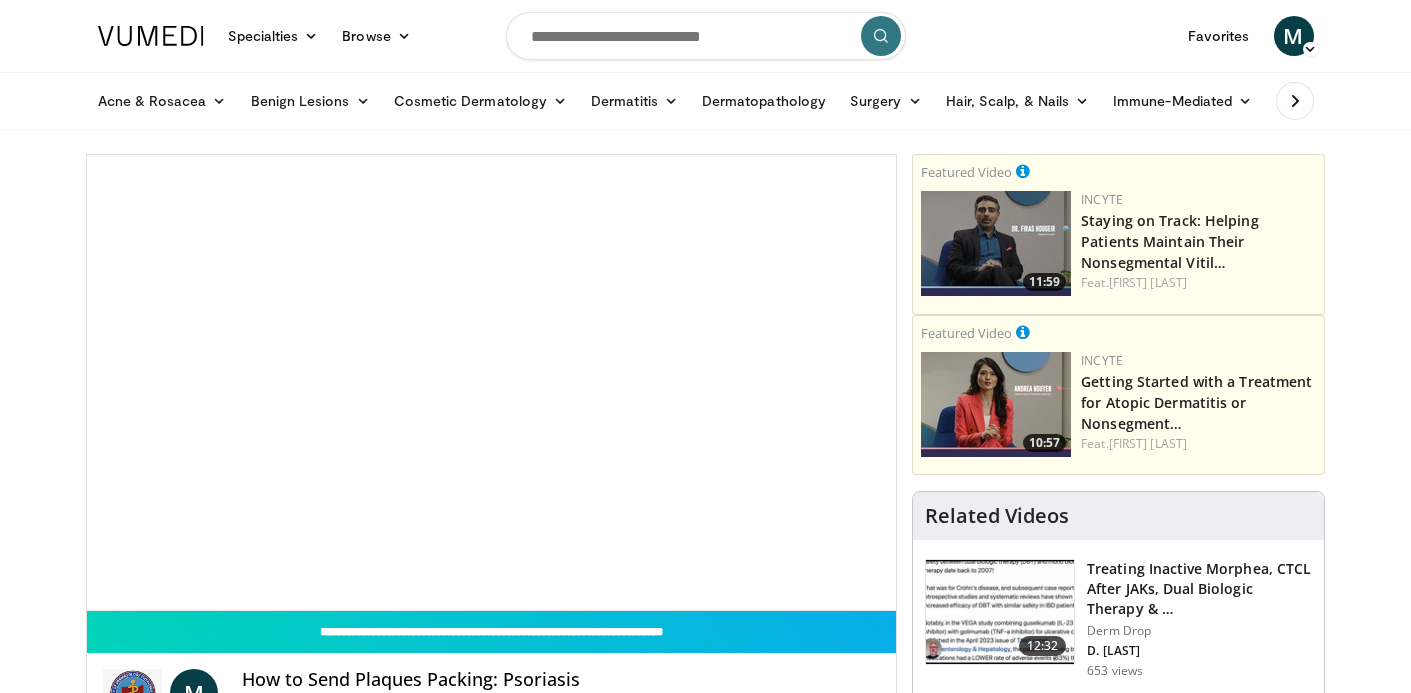 scroll, scrollTop: 0, scrollLeft: 0, axis: both 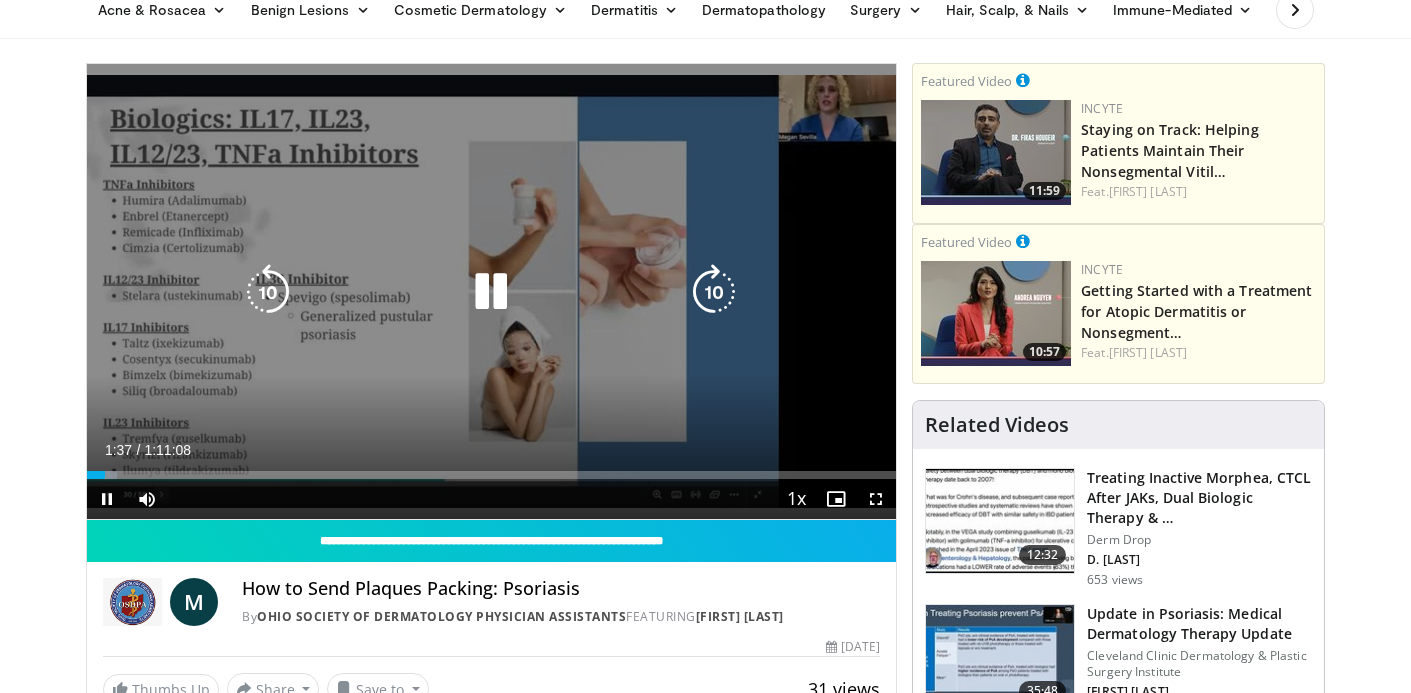 click at bounding box center (491, 292) 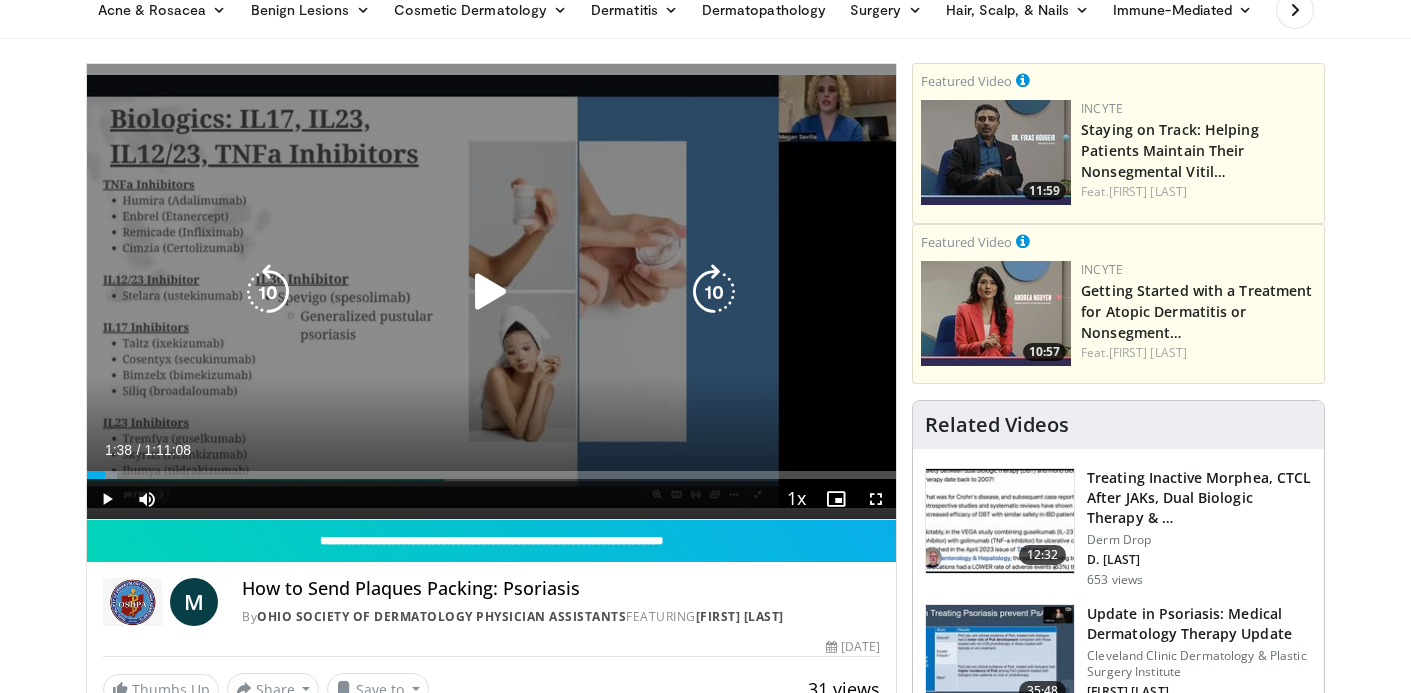 type 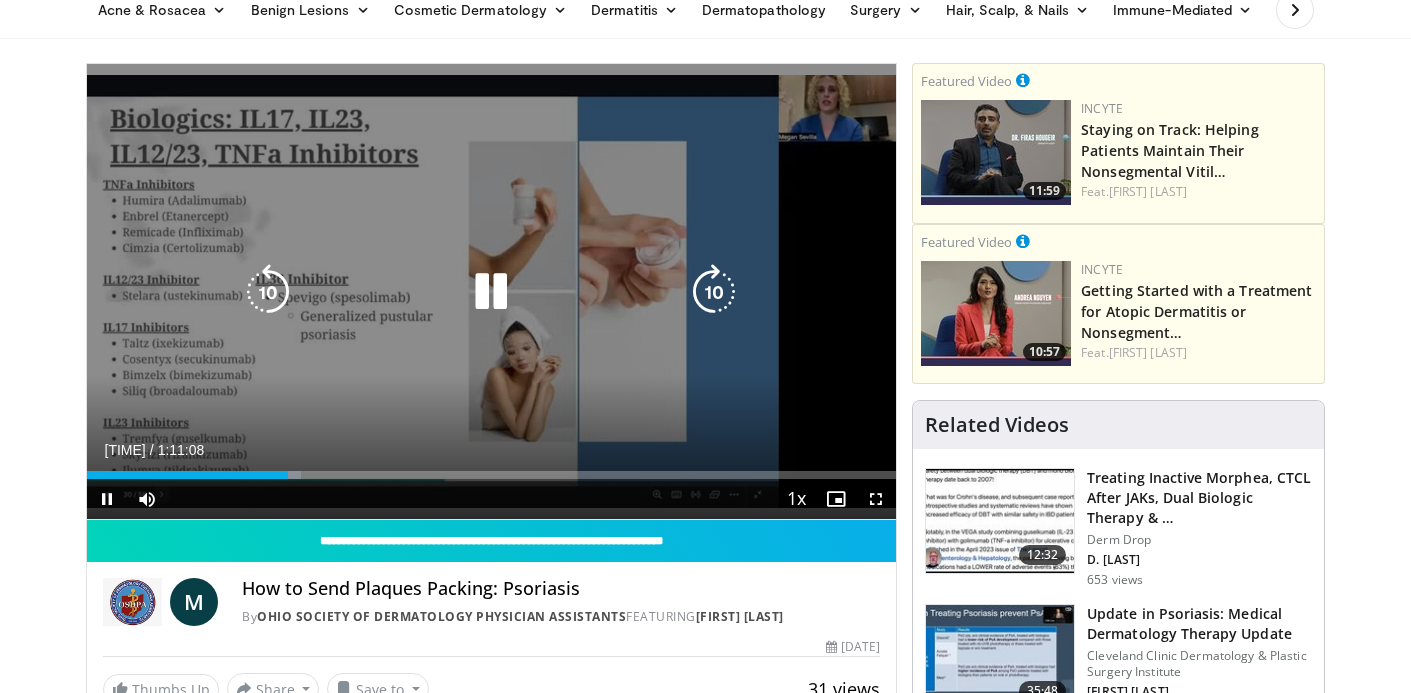 click at bounding box center [491, 292] 